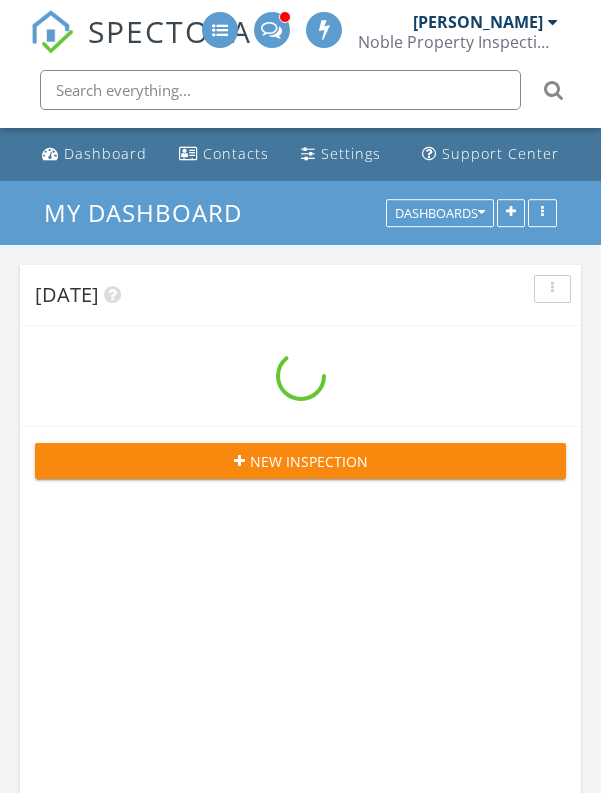 click on "[DATE]                 New Inspection           Map               + − Leaflet  |  © MapTiler   © OpenStreetMap contributors     In Progress             No results found       Calendar                 [DATE] – [DATE] [DATE] list day week cal wk 4 wk month Sun Mon Tue Wed Thu Fri Sat 6
12a
Off
7
7a - 7:30a
NO [GEOGRAPHIC_DATA]
8
7a - 7:30a
NO [GEOGRAPHIC_DATA]
8:30a - 12p
Off
9 10
9:30a - 11:45a
[STREET_ADDRESS]
11" at bounding box center [300, 1755] 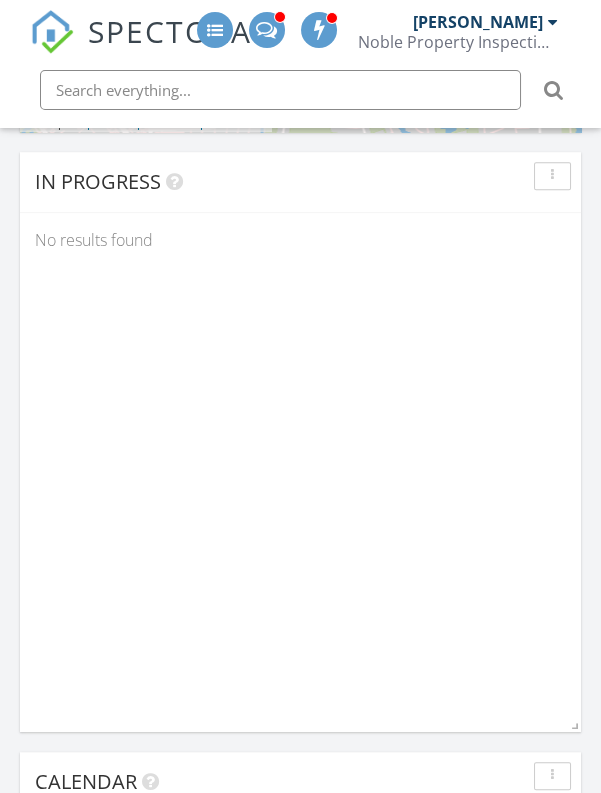scroll, scrollTop: 1820, scrollLeft: 0, axis: vertical 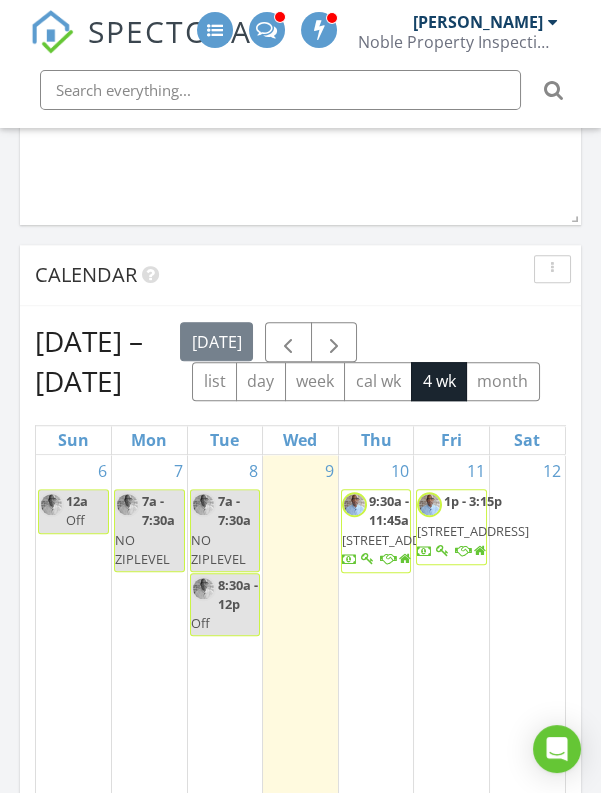 click on "12" at bounding box center (527, 624) 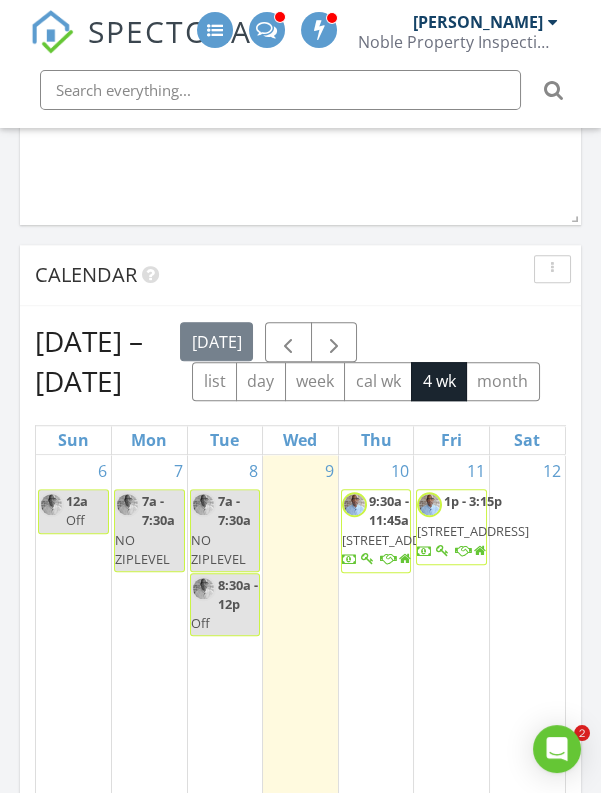 click at bounding box center [527, 504] 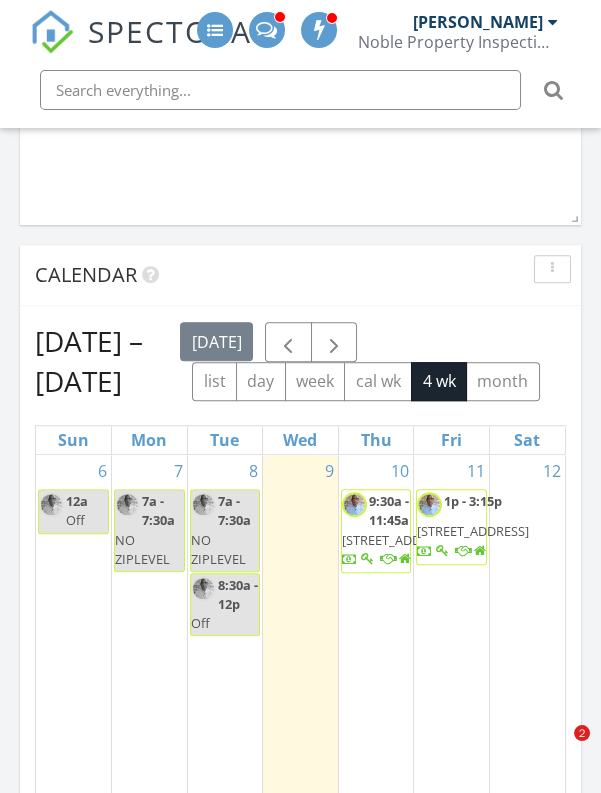 scroll, scrollTop: 1993, scrollLeft: 0, axis: vertical 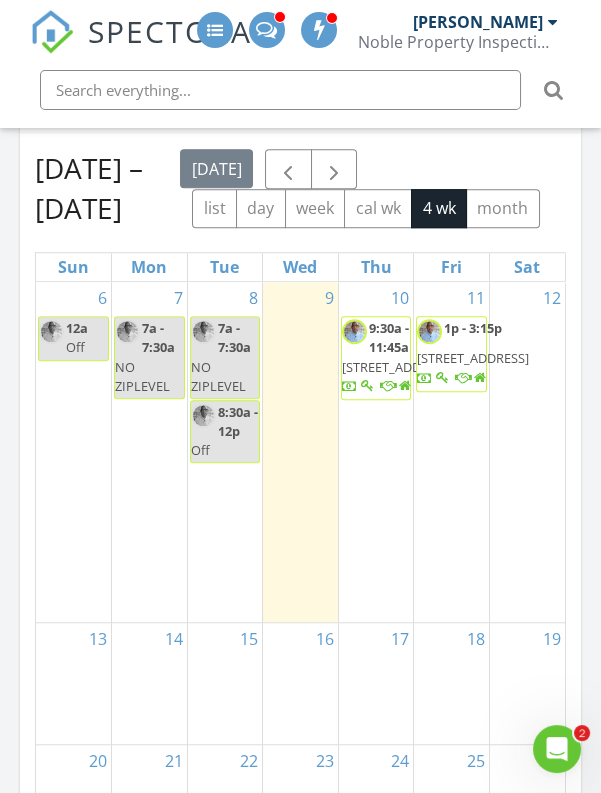 click on "12" at bounding box center [552, 298] 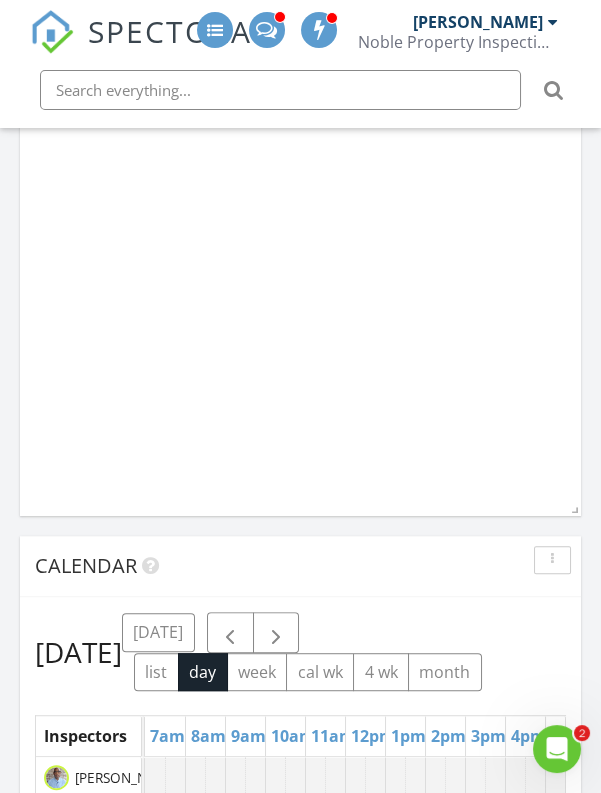 scroll, scrollTop: 1530, scrollLeft: 0, axis: vertical 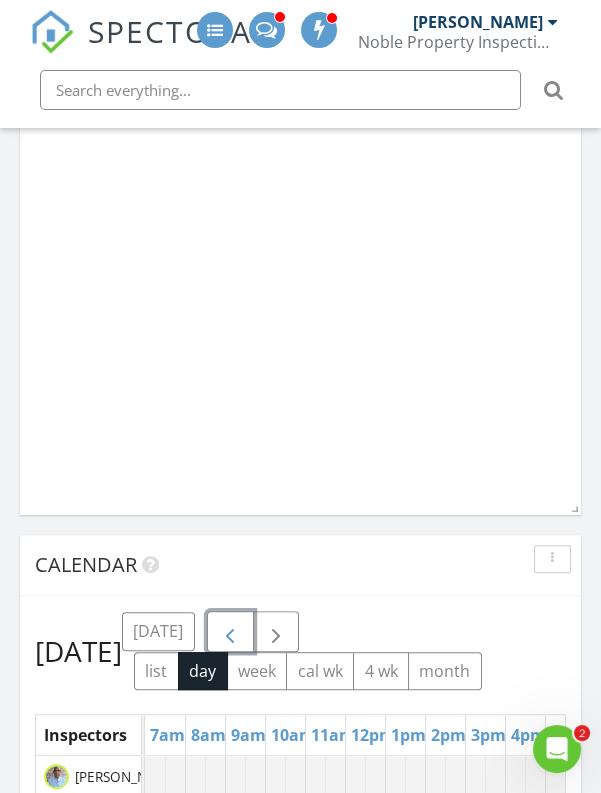 click at bounding box center (230, 632) 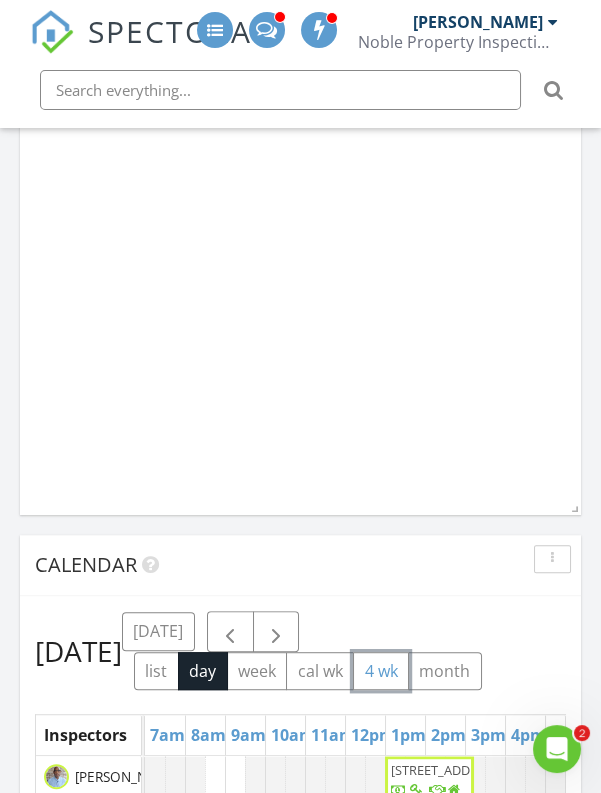 click on "4 wk" at bounding box center (381, 671) 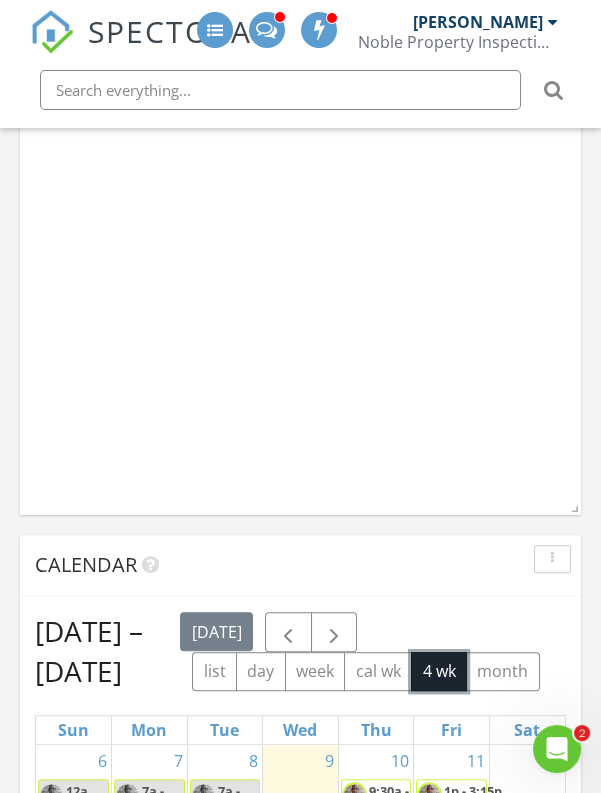 scroll, scrollTop: 1811, scrollLeft: 0, axis: vertical 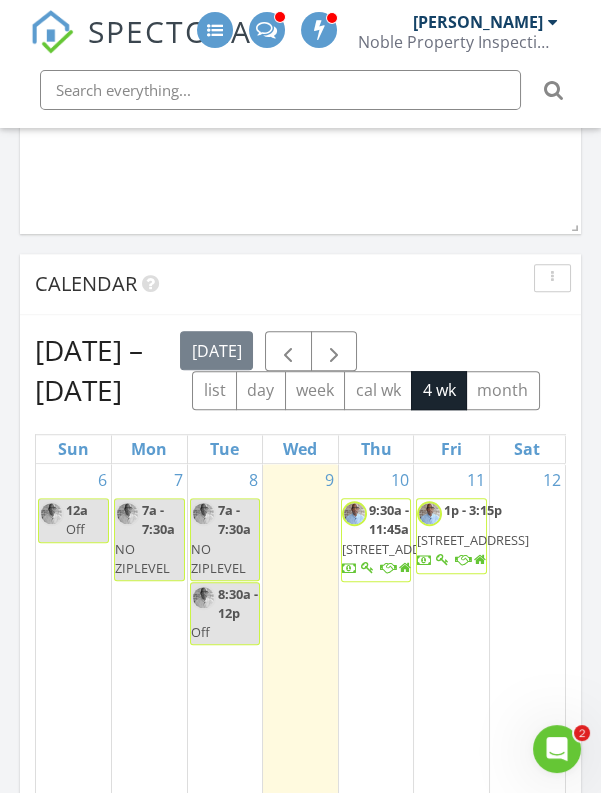 click at bounding box center [527, 513] 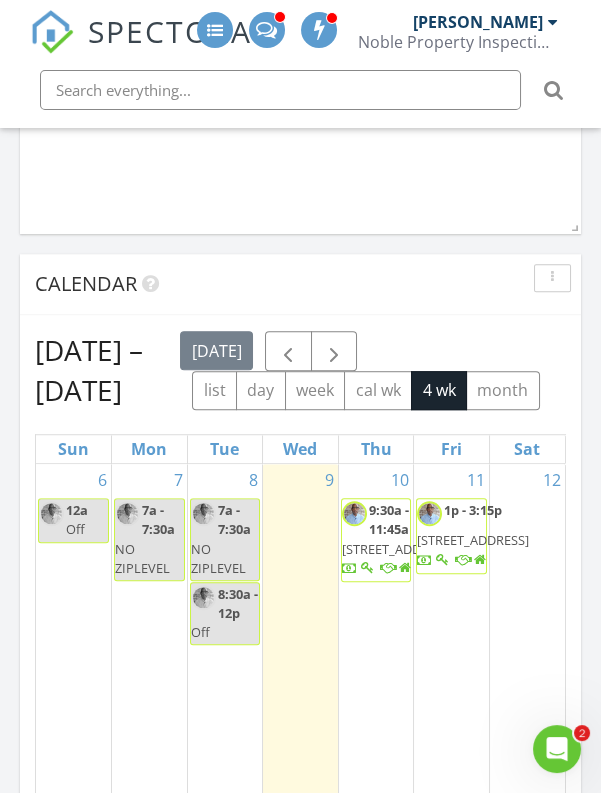click on "12" at bounding box center [527, 633] 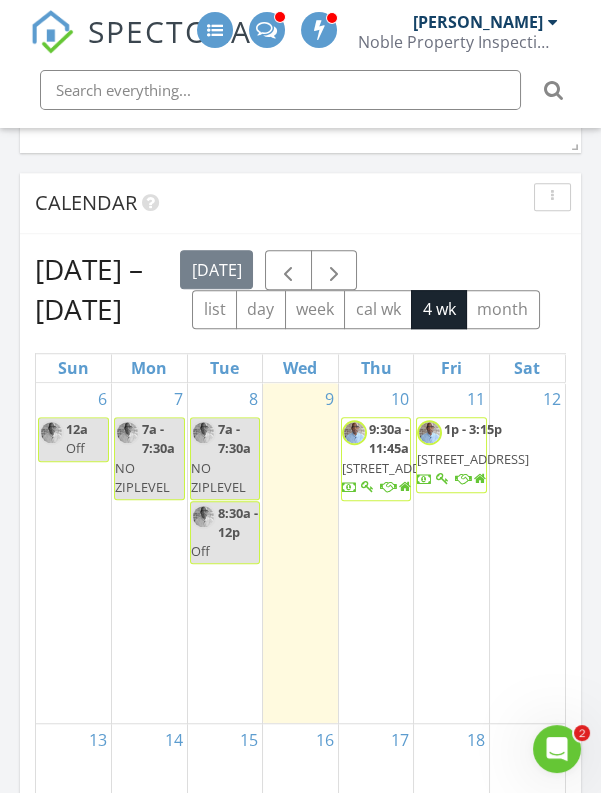 click on "12" at bounding box center [527, 552] 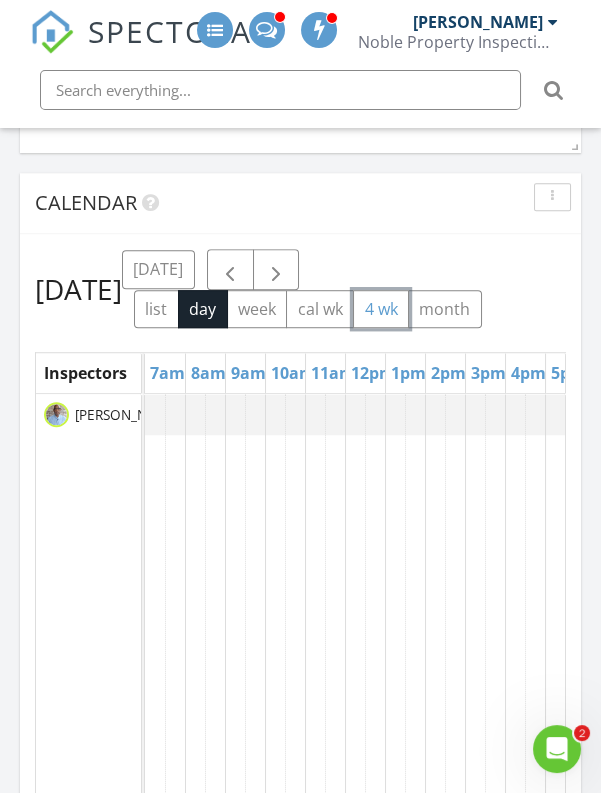 click on "4 wk" at bounding box center [381, 309] 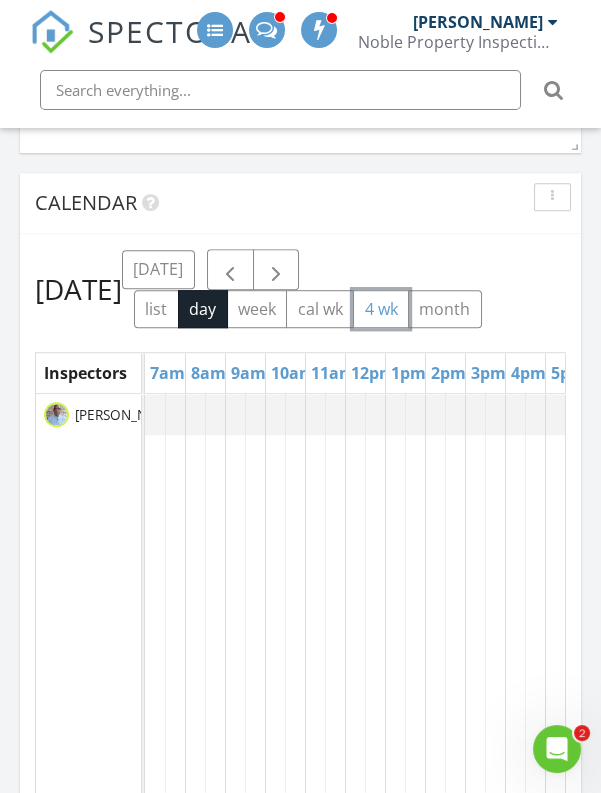 click on "4 wk" at bounding box center (381, 309) 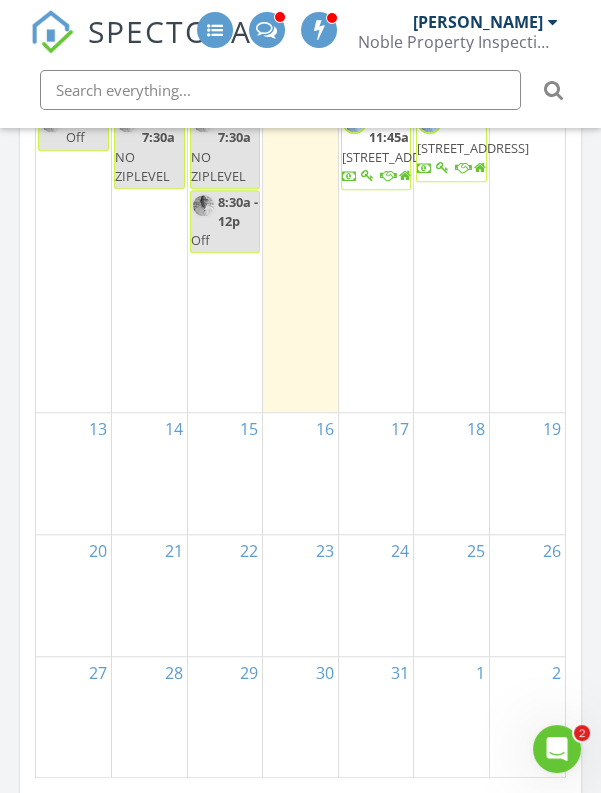 scroll, scrollTop: 2034, scrollLeft: 0, axis: vertical 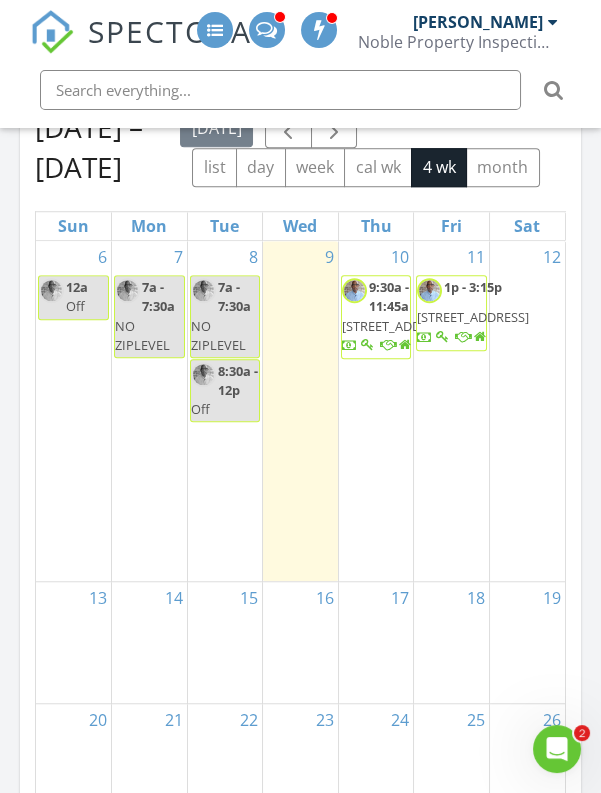click on "12" at bounding box center [552, 257] 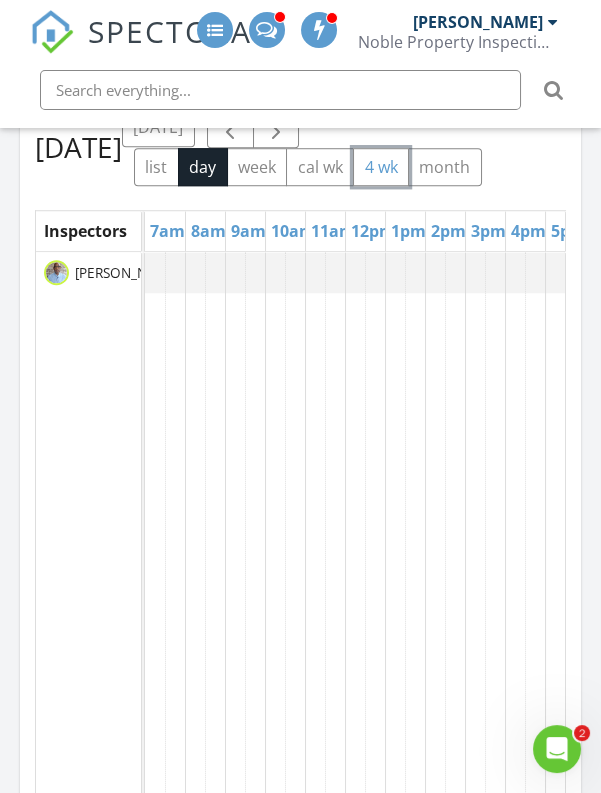 click on "4 wk" at bounding box center (381, 167) 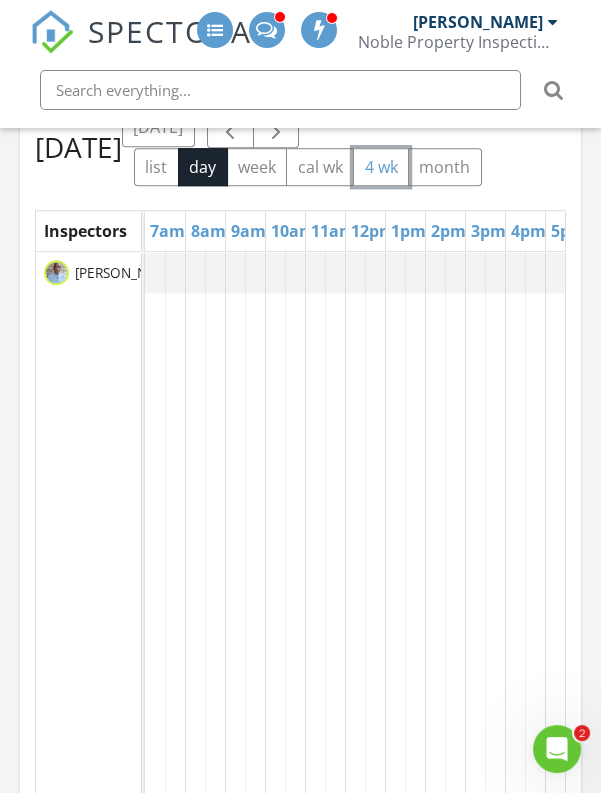click on "4 wk" at bounding box center [381, 167] 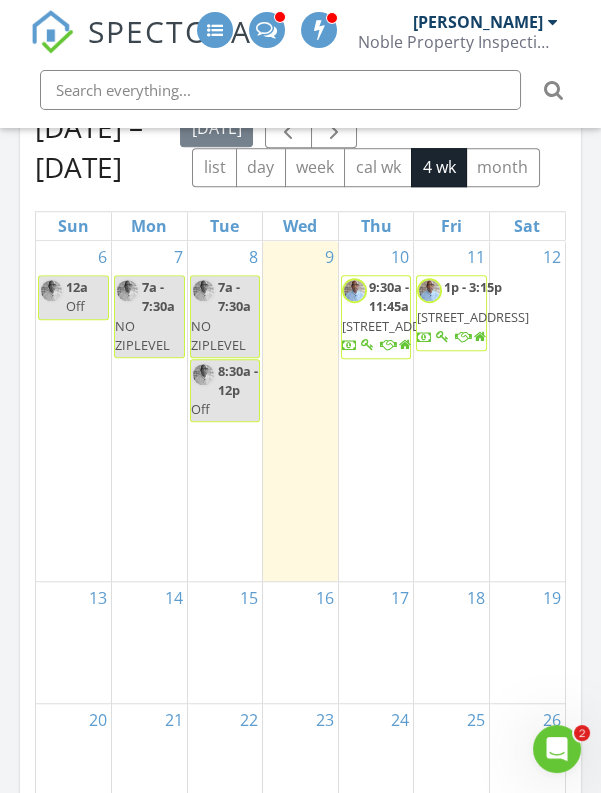 click on "12" at bounding box center [527, 410] 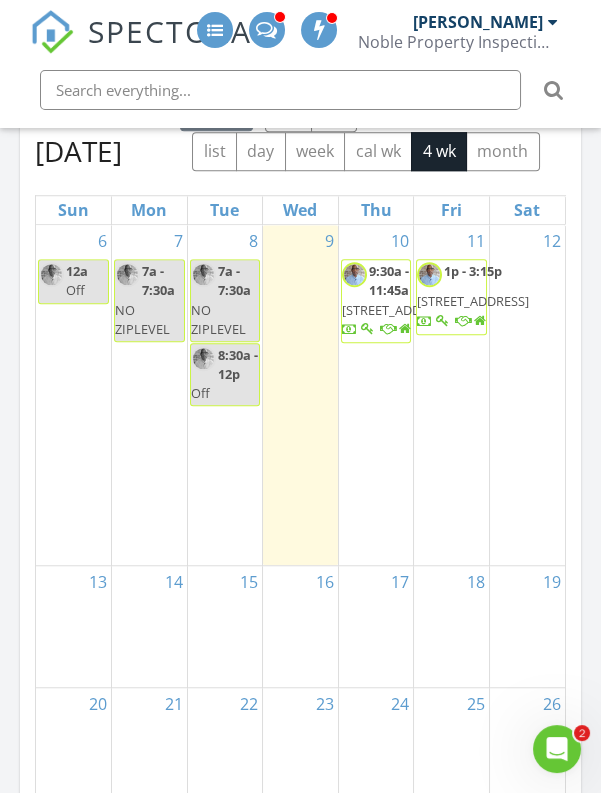 click on "12" at bounding box center [527, 394] 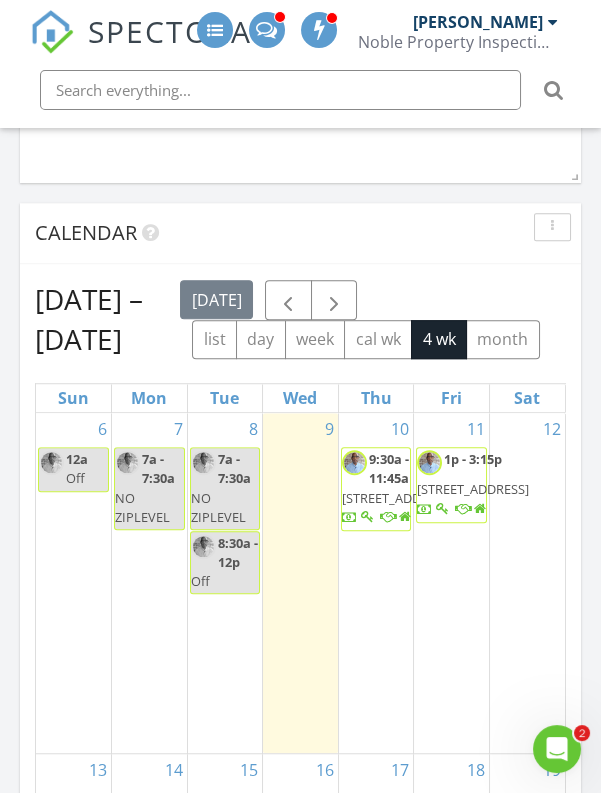 scroll, scrollTop: 1838, scrollLeft: 0, axis: vertical 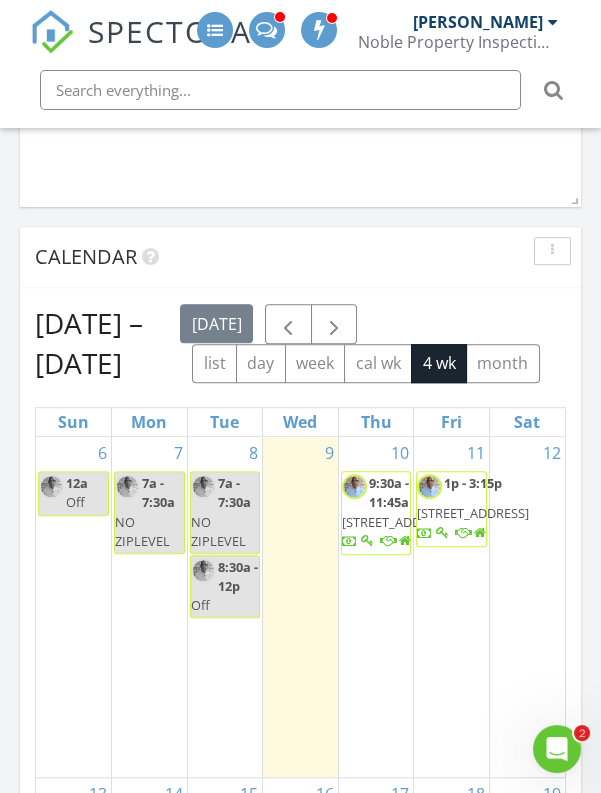 click on "12" at bounding box center (527, 606) 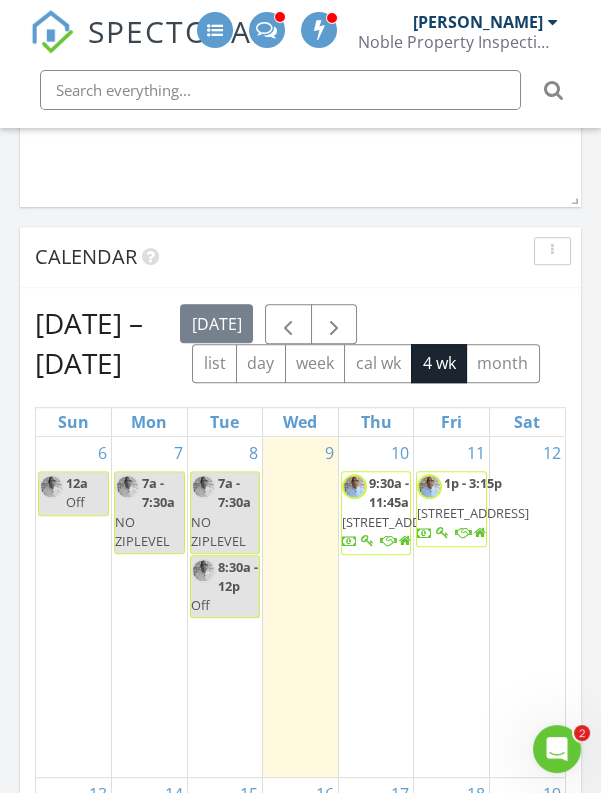 click on "12" at bounding box center (527, 606) 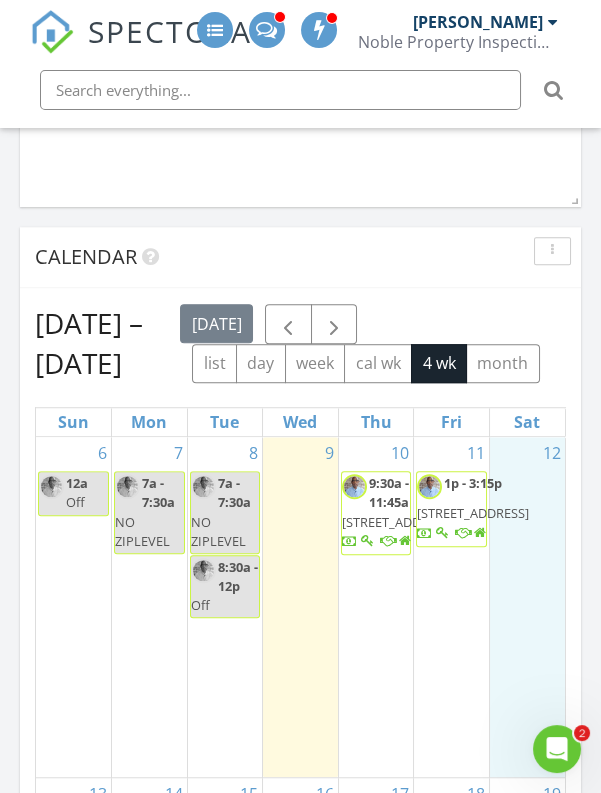 click on "12" at bounding box center [527, 606] 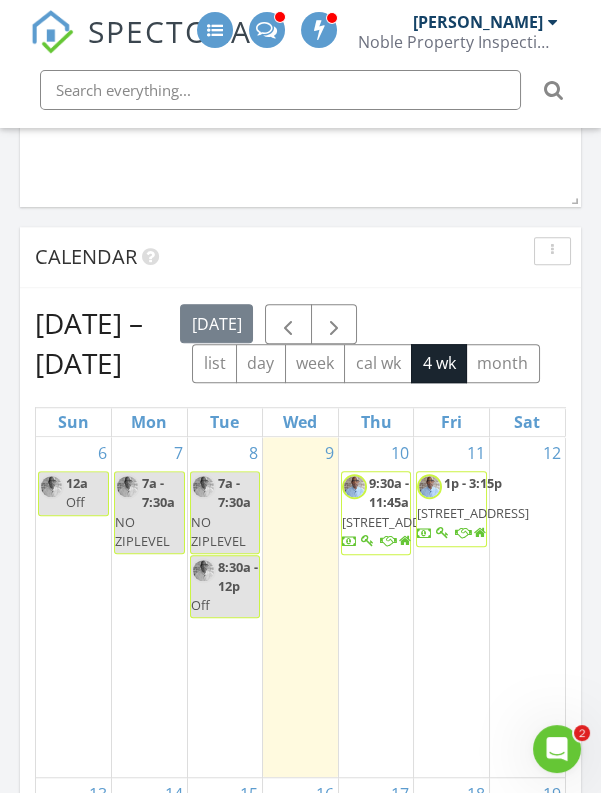 click on "12" at bounding box center [527, 606] 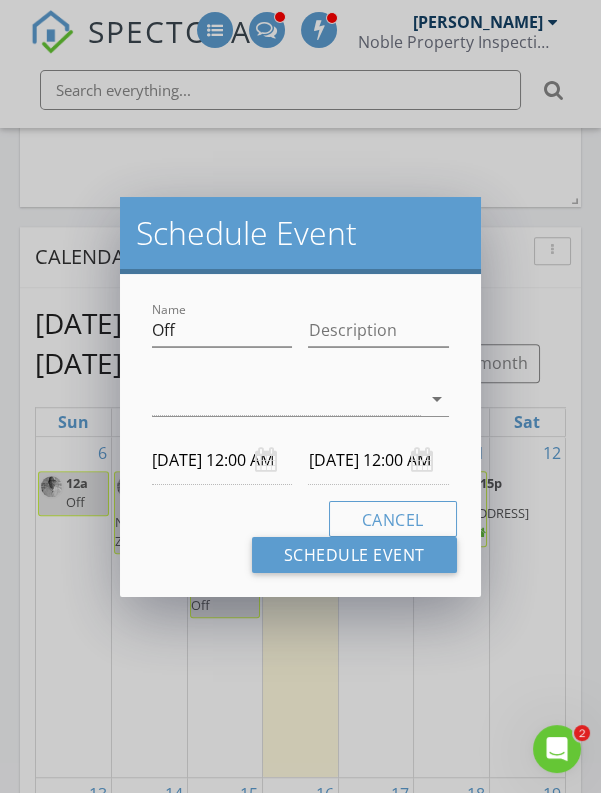 click on "arrow_drop_down" at bounding box center (437, 399) 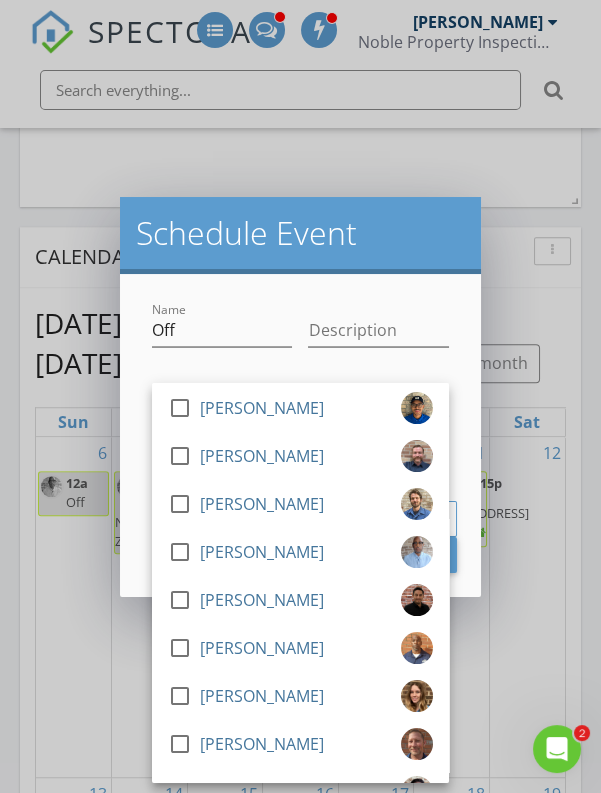 scroll, scrollTop: 648, scrollLeft: 0, axis: vertical 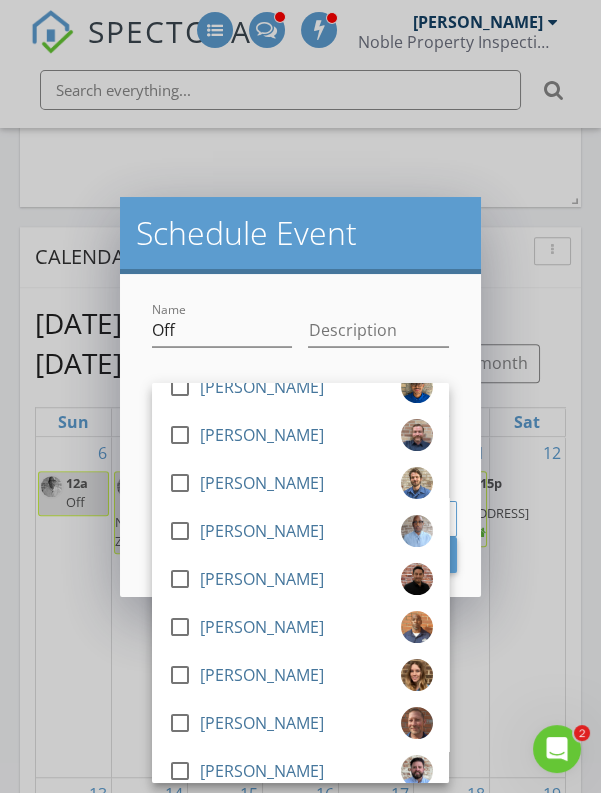 click at bounding box center [180, 531] 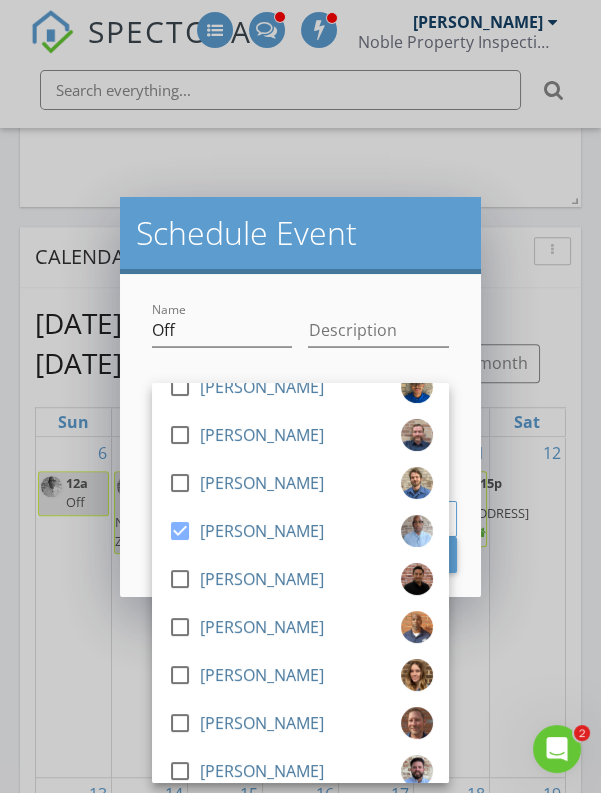 click at bounding box center (180, 531) 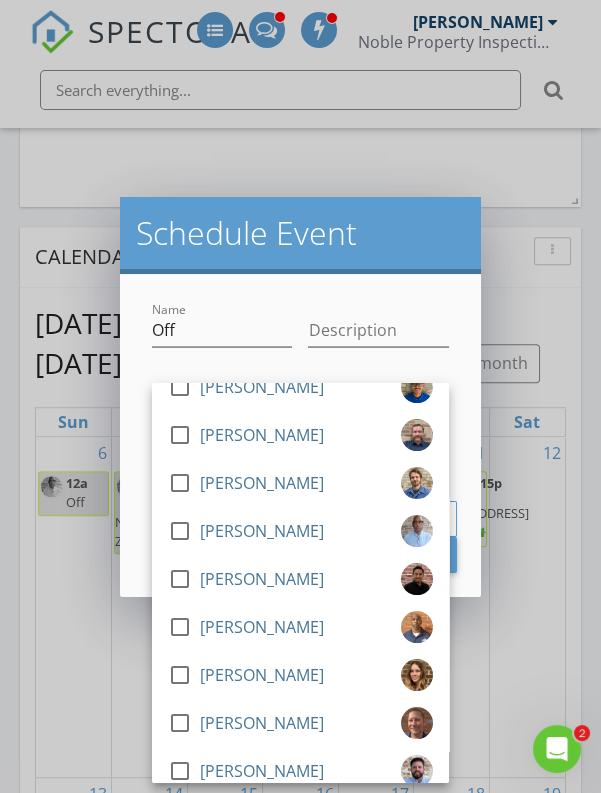 click at bounding box center [180, 531] 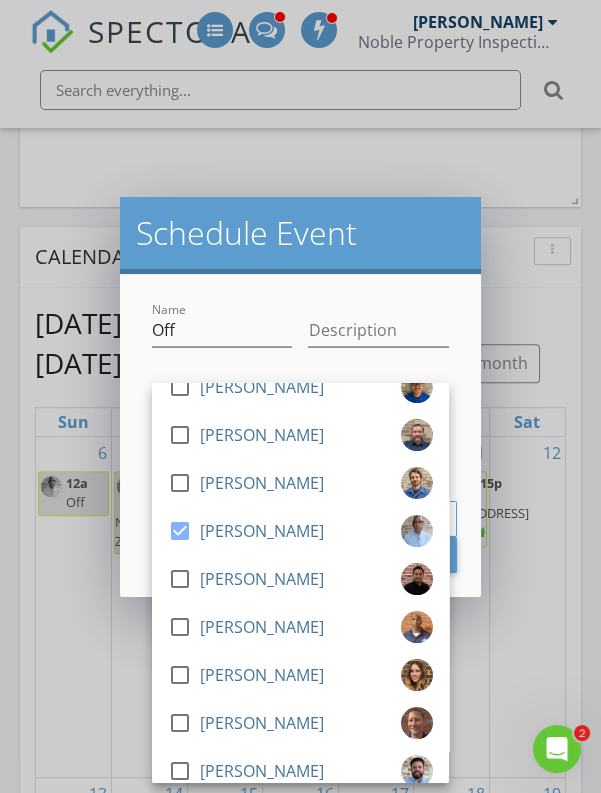 click on "Schedule Event   Name Off   Description     check_box_outline_blank   [PERSON_NAME]   check_box_outline_blank   [PERSON_NAME]   check_box_outline_blank   [PERSON_NAME]   check_box_outline_blank   [PERSON_NAME]   check_box_outline_blank   [PERSON_NAME]   check_box_outline_blank   [PERSON_NAME]   check_box_outline_blank   [PERSON_NAME]   check_box_outline_blank   [PERSON_NAME]   check_box_outline_blank   [PERSON_NAME]   check_box_outline_blank   [PERSON_NAME]   check_box_outline_blank   [PERSON_NAME]   check_box_outline_blank   [PERSON_NAME]   check_box_outline_blank   [PERSON_NAME]   check_box_outline_blank   [PERSON_NAME]   check_box_outline_blank   [PERSON_NAME]   check_box_outline_blank   [PERSON_NAME]   check_box   [PERSON_NAME]   check_box_outline_blank   [PERSON_NAME]   check_box_outline_blank   [PERSON_NAME]   check_box_outline_blank   [PERSON_NAME]   check_box_outline_blank   [PERSON_NAME] Birmingham   check_box_outline_blank   [PERSON_NAME]   check_box_outline_blank   [PERSON_NAME]   check_box_outline_blank" at bounding box center (300, 396) 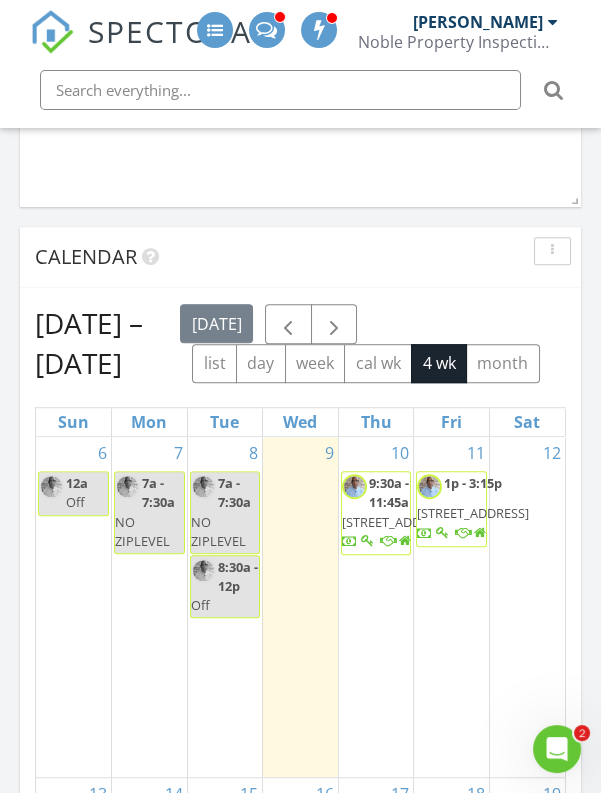 click at bounding box center (527, 486) 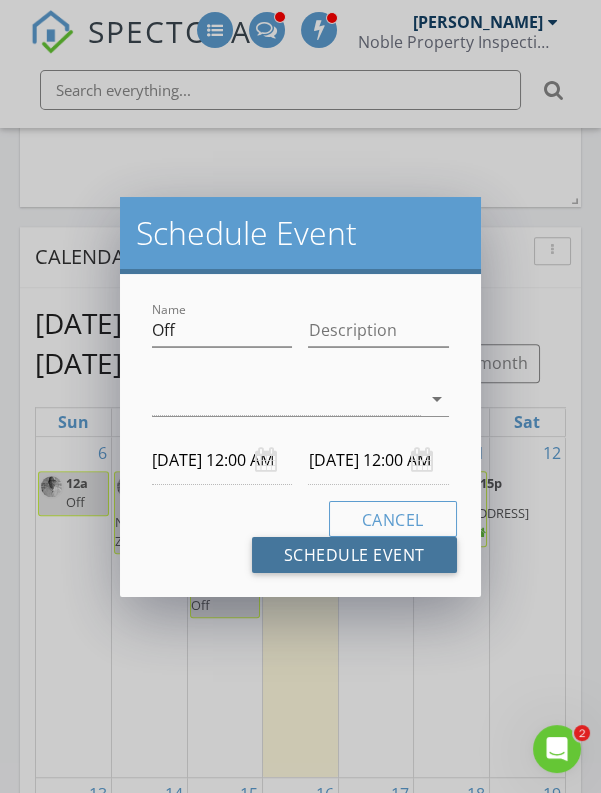 click on "Schedule Event" at bounding box center (354, 555) 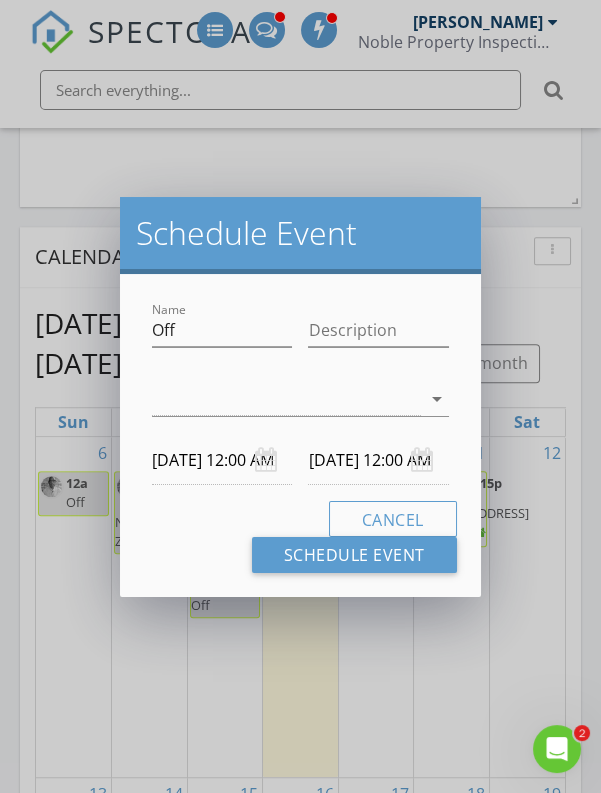 click on "[DATE] 12:00 AM" at bounding box center [222, 460] 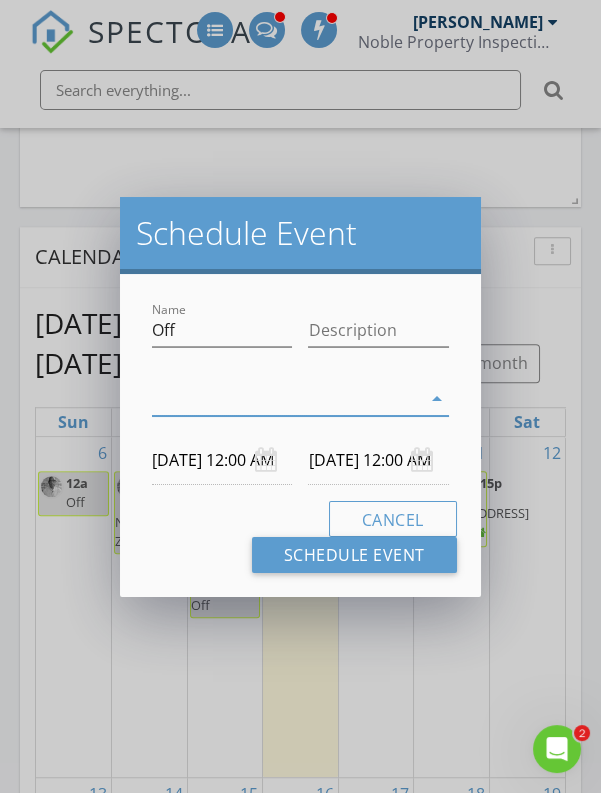 click on "check_box_outline_blank   [PERSON_NAME]   check_box_outline_blank   [PERSON_NAME]   check_box_outline_blank   [PERSON_NAME]   check_box_outline_blank   [PERSON_NAME]   check_box_outline_blank   [PERSON_NAME]   check_box_outline_blank   [PERSON_NAME]   check_box_outline_blank   [PERSON_NAME]   check_box_outline_blank   [PERSON_NAME]   check_box_outline_blank   [PERSON_NAME]   check_box_outline_blank   [PERSON_NAME]   check_box_outline_blank   [PERSON_NAME]   check_box_outline_blank   [PERSON_NAME]   check_box_outline_blank   [PERSON_NAME]   check_box_outline_blank   [PERSON_NAME]   check_box_outline_blank   [PERSON_NAME]   check_box_outline_blank   [PERSON_NAME]   check_box_outline_blank   [PERSON_NAME]   check_box_outline_blank   [PERSON_NAME]   check_box_outline_blank   [PERSON_NAME]   check_box_outline_blank   [PERSON_NAME]" at bounding box center (300, 871) 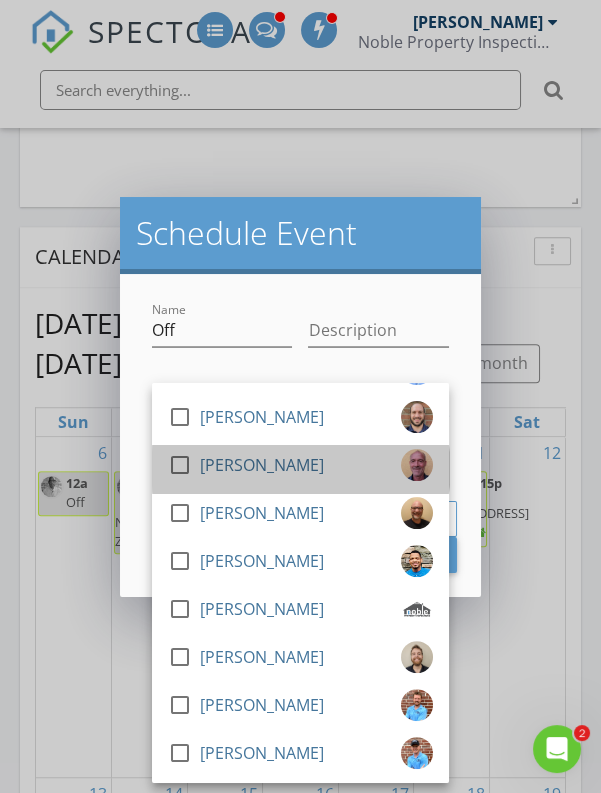 scroll, scrollTop: 1055, scrollLeft: 0, axis: vertical 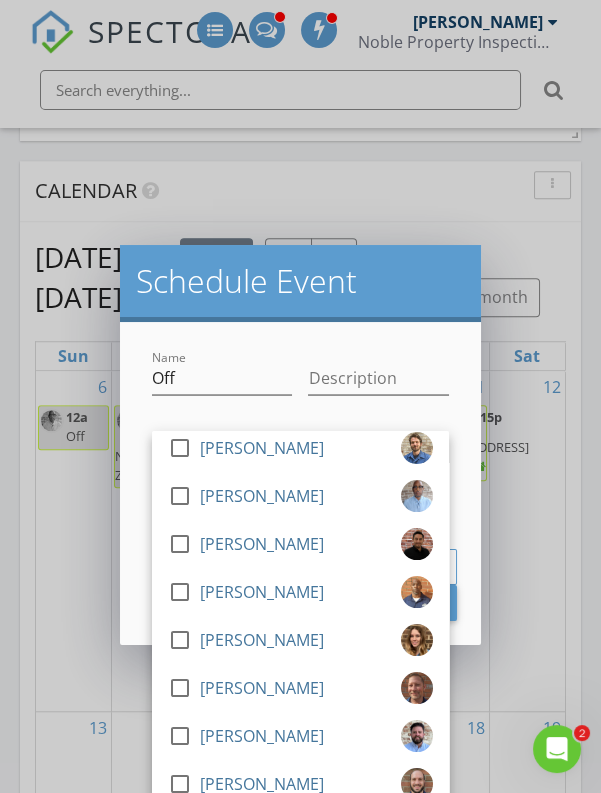 click on "check_box_outline_blank" at bounding box center [184, 496] 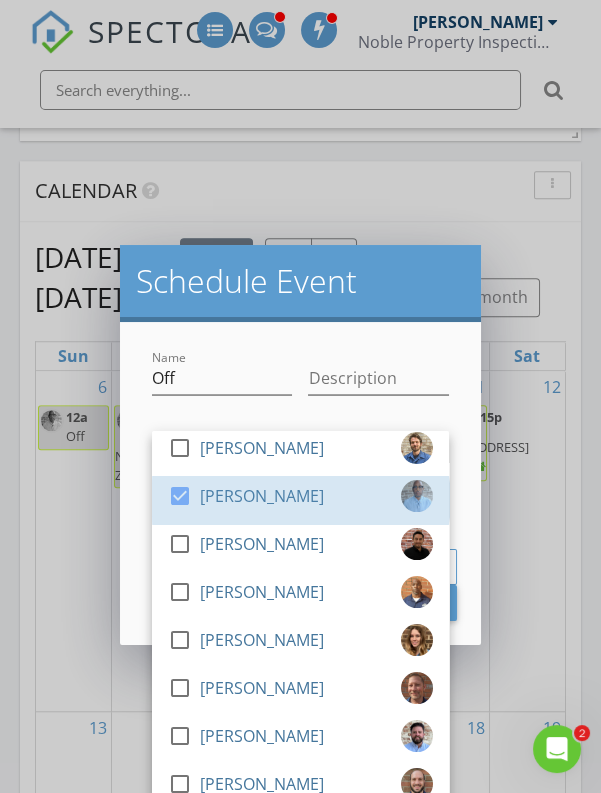 click at bounding box center [180, 496] 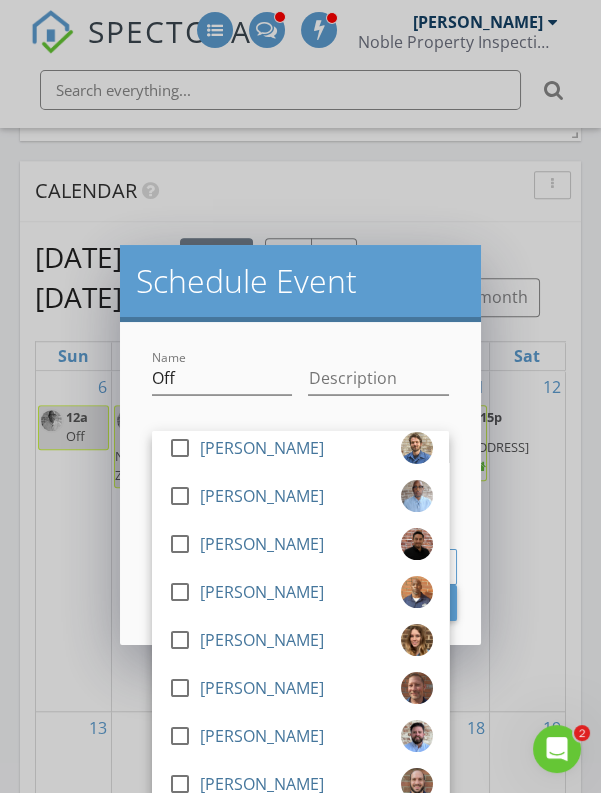 click at bounding box center (180, 496) 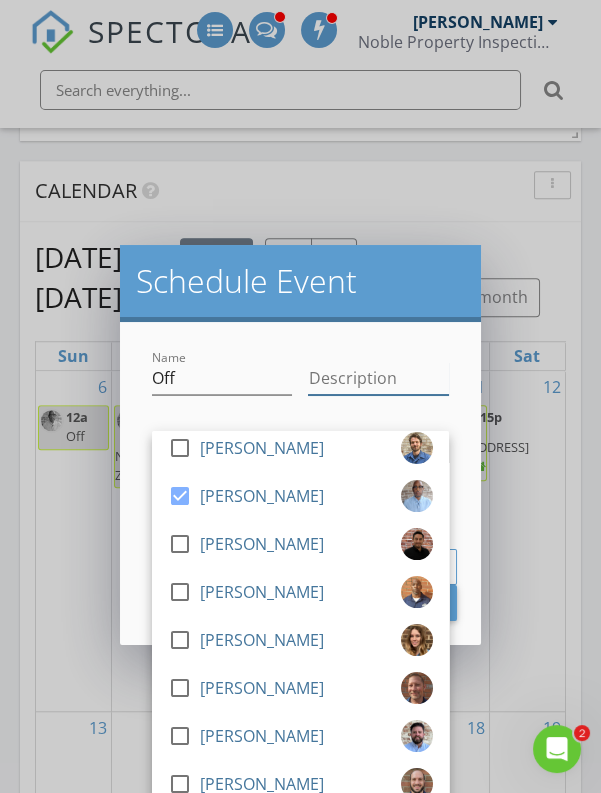click on "Description" at bounding box center [378, 378] 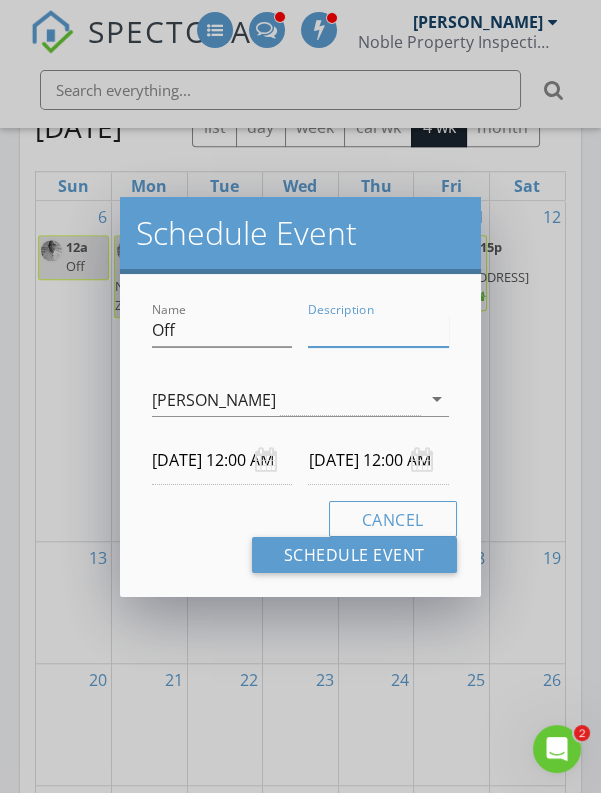 scroll, scrollTop: 2077, scrollLeft: 0, axis: vertical 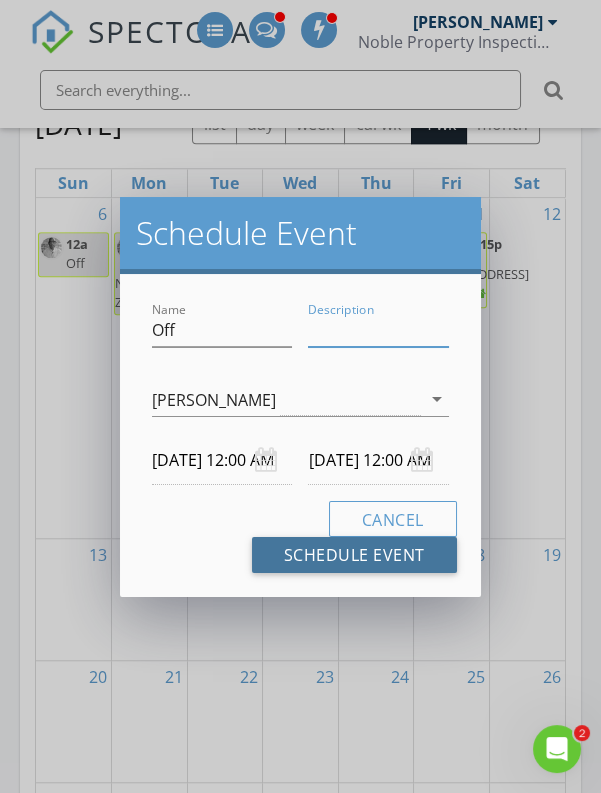 click on "Schedule Event" at bounding box center [354, 555] 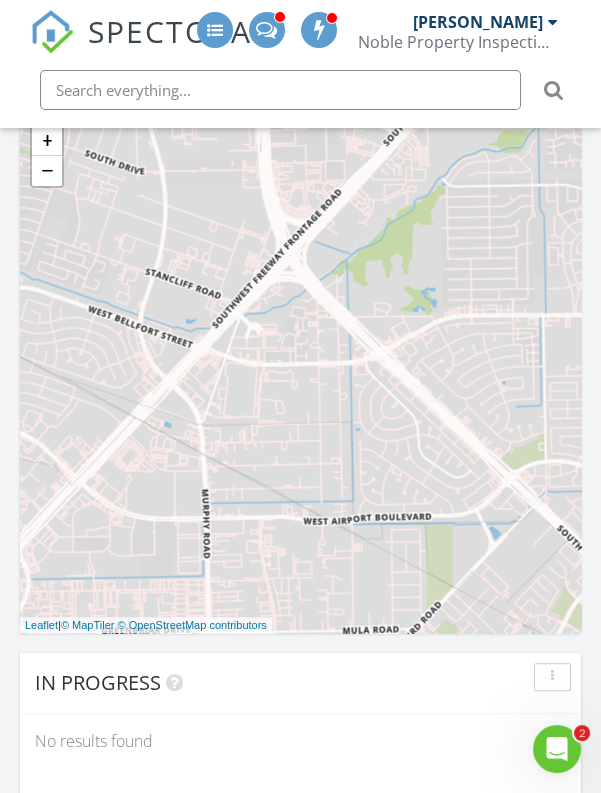 scroll, scrollTop: 810, scrollLeft: 0, axis: vertical 